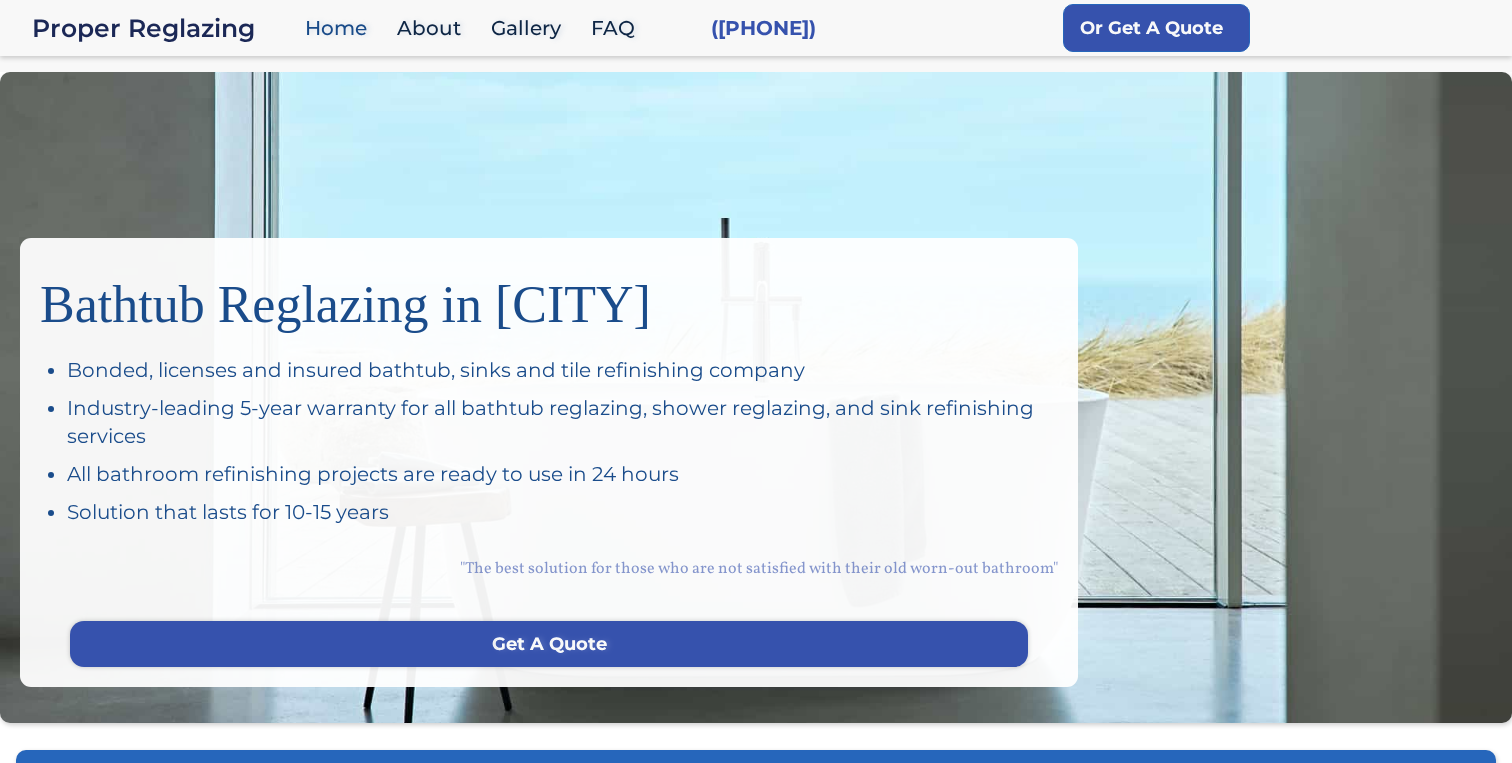 scroll, scrollTop: 0, scrollLeft: 0, axis: both 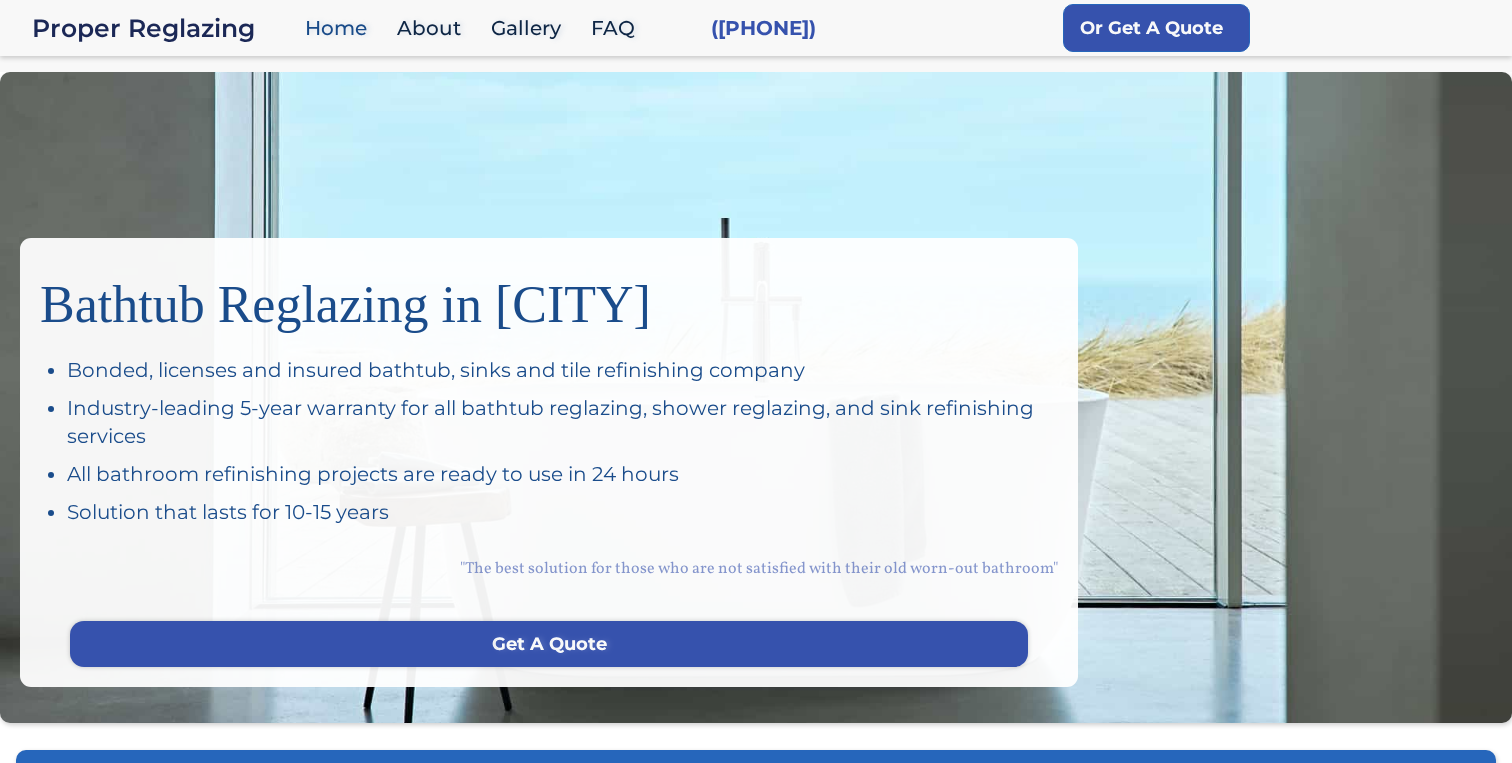 click on "Bathtub Reglazing in San Francisco Bonded, licenses and insured bathtub, sinks and tile refinishing company Industry-leading 5-year warranty for all bathtub reglazing, shower reglazing, and sink refinishing services All bathroom refinishing projects are ready to use in 24 hours Solution that lasts for 10-15 years  "The best solution for those who are not satisfied with their old worn-out bathroom" Get A Quote" at bounding box center (756, 397) 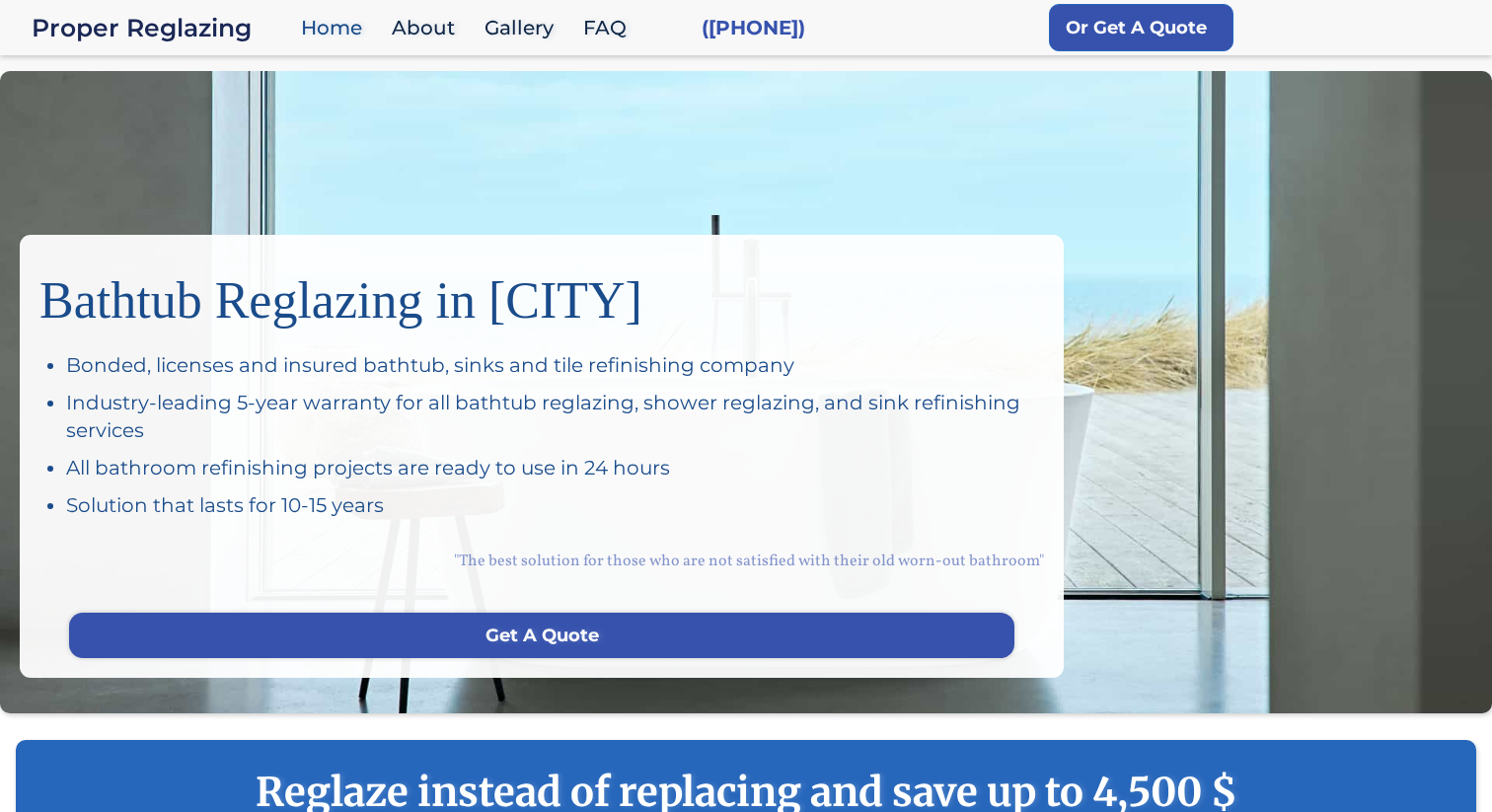 click on "Bathtub Reglazing in [CITY] Bonded, licenses and insured bathtub, sinks and tile refinishing company Industry-leading 5-year warranty for all bathtub reglazing, shower reglazing, and sink refinishing services All bathroom refinishing projects are ready to use in 24 hours Solution that lasts for 10-15 years "The best solution for those who are not satisfied with their old worn-out bathroom" Get A Quote" at bounding box center (746, 392) 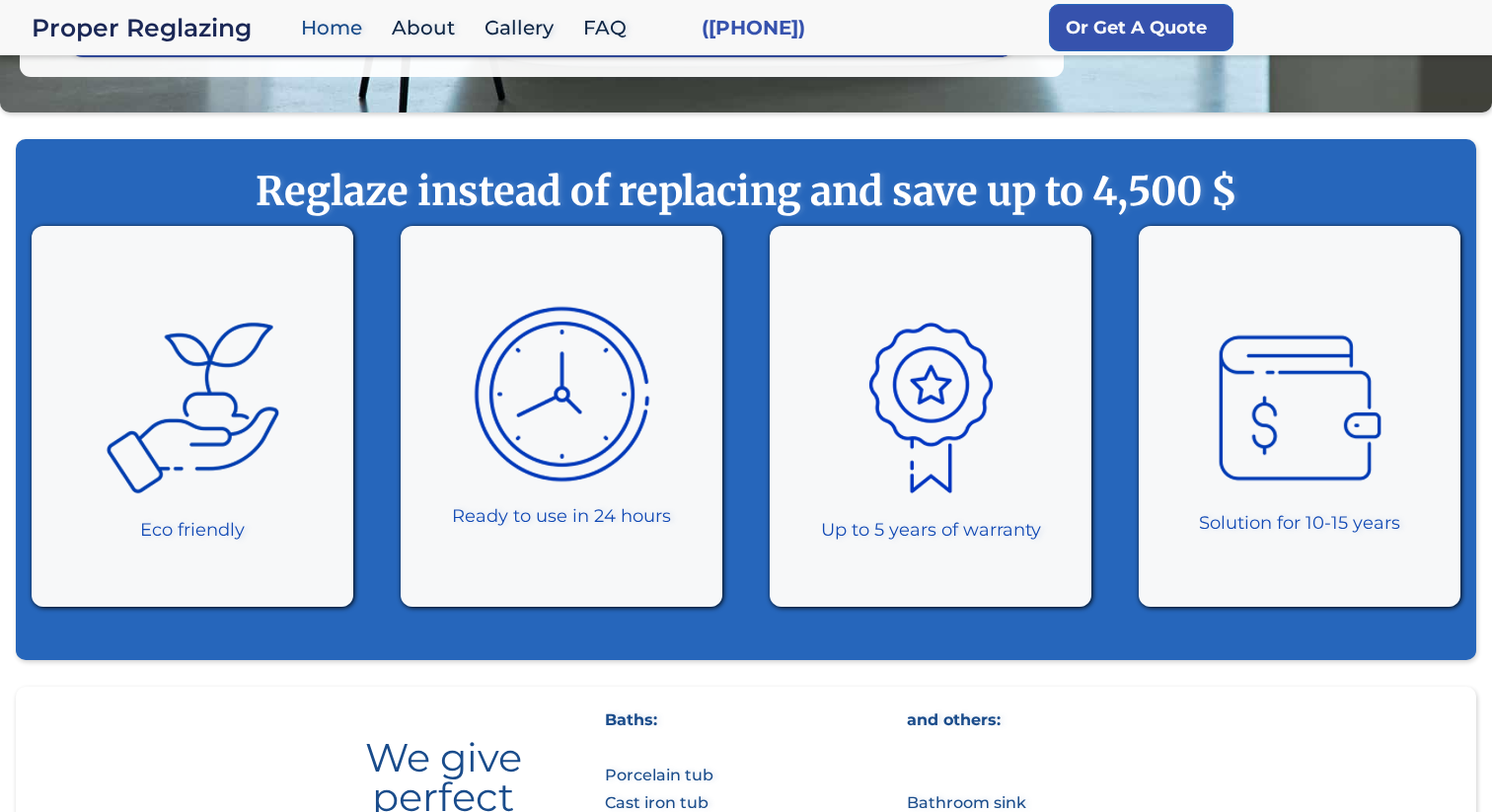scroll, scrollTop: 0, scrollLeft: 0, axis: both 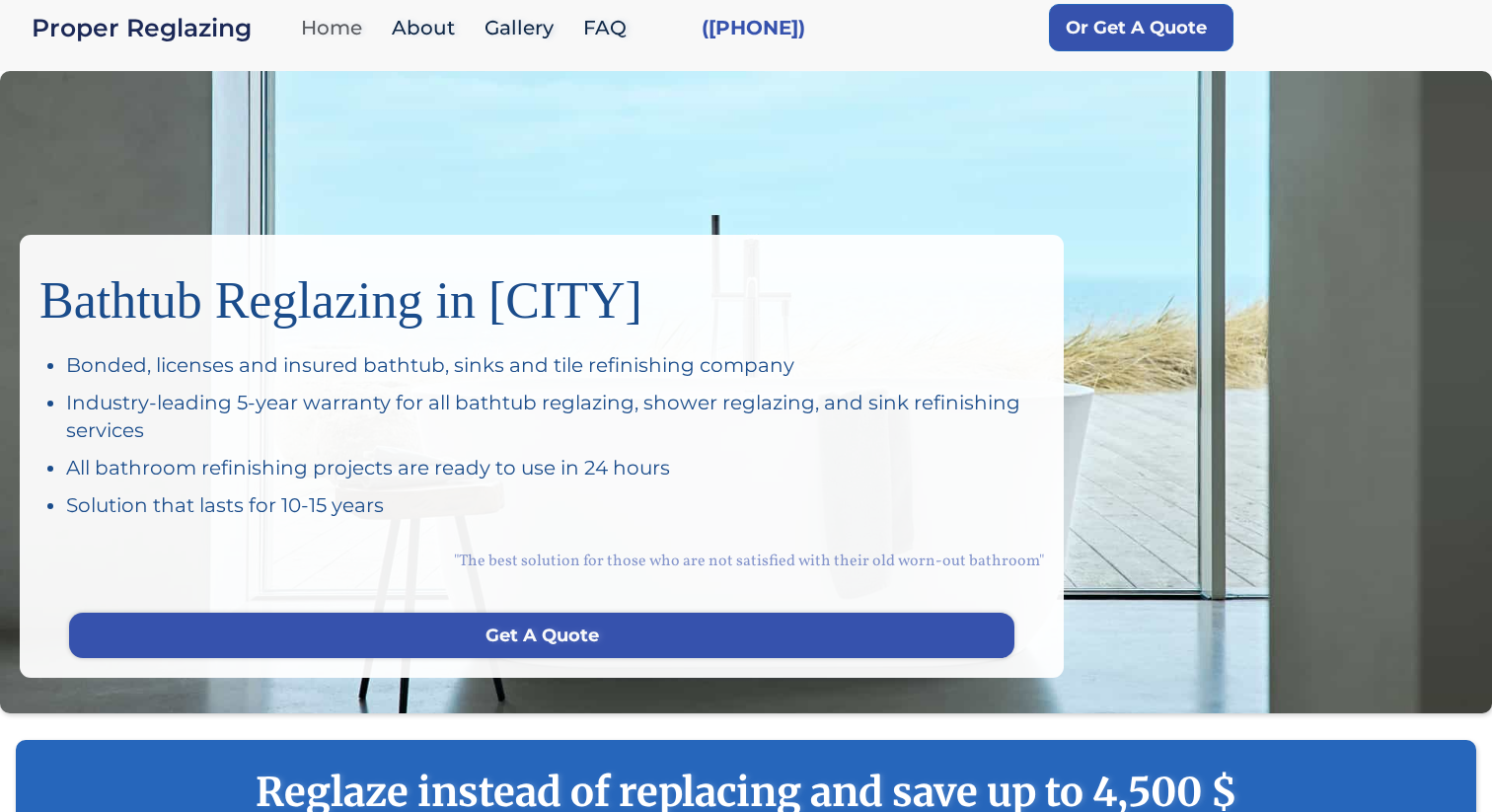 click on "Home" at bounding box center (336, 28) 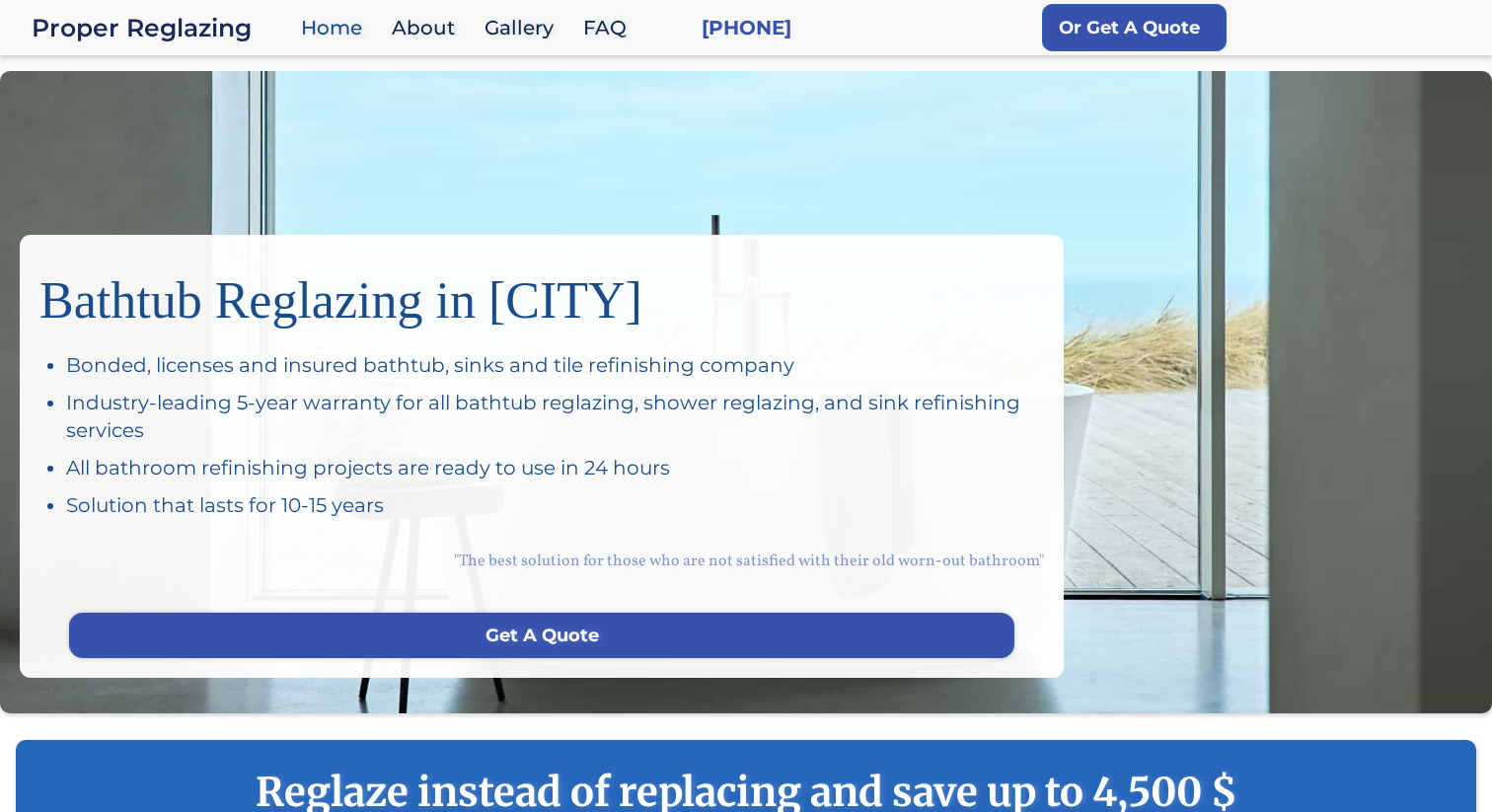 scroll, scrollTop: 0, scrollLeft: 0, axis: both 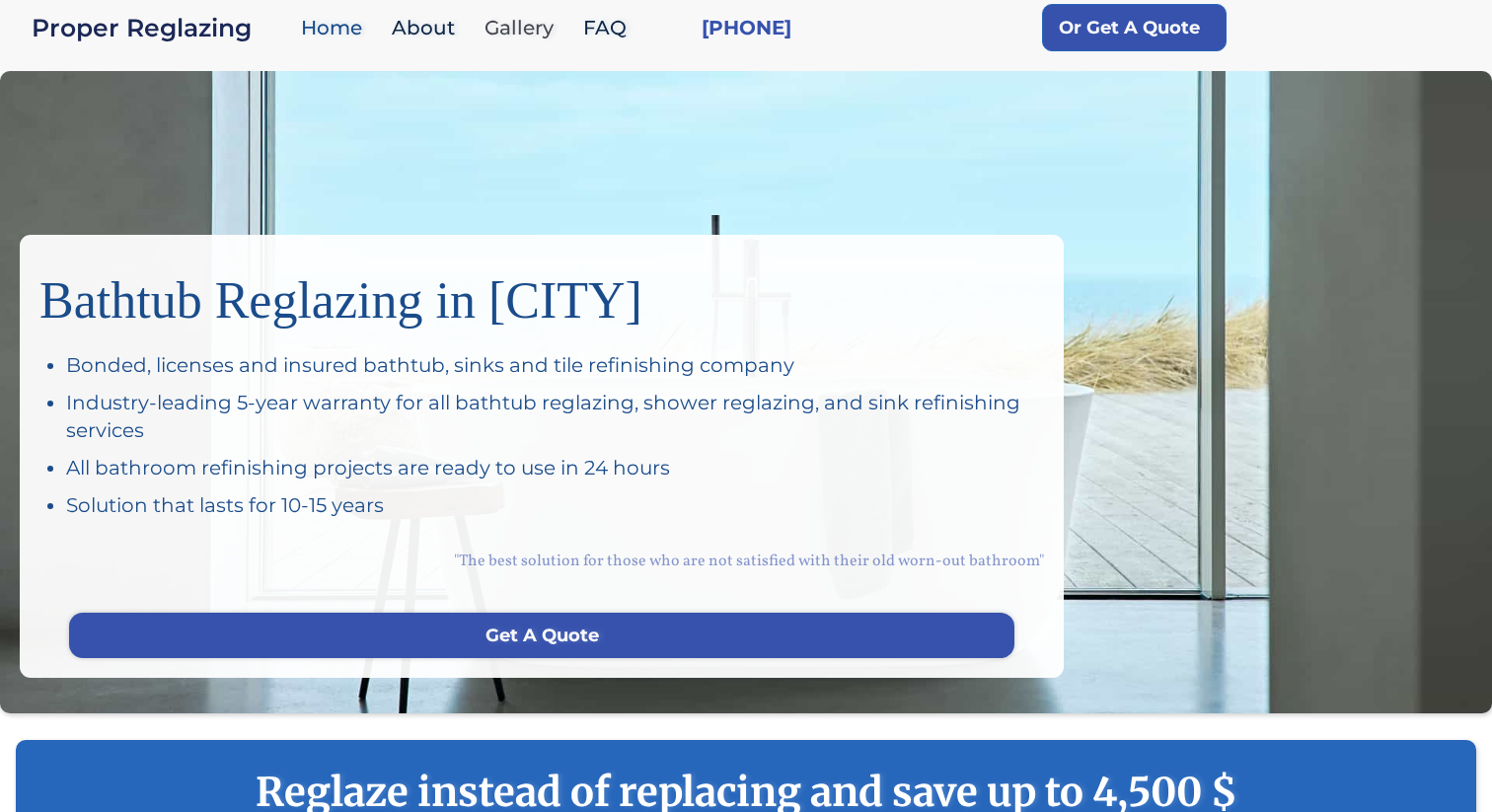 click on "Gallery" at bounding box center [524, 28] 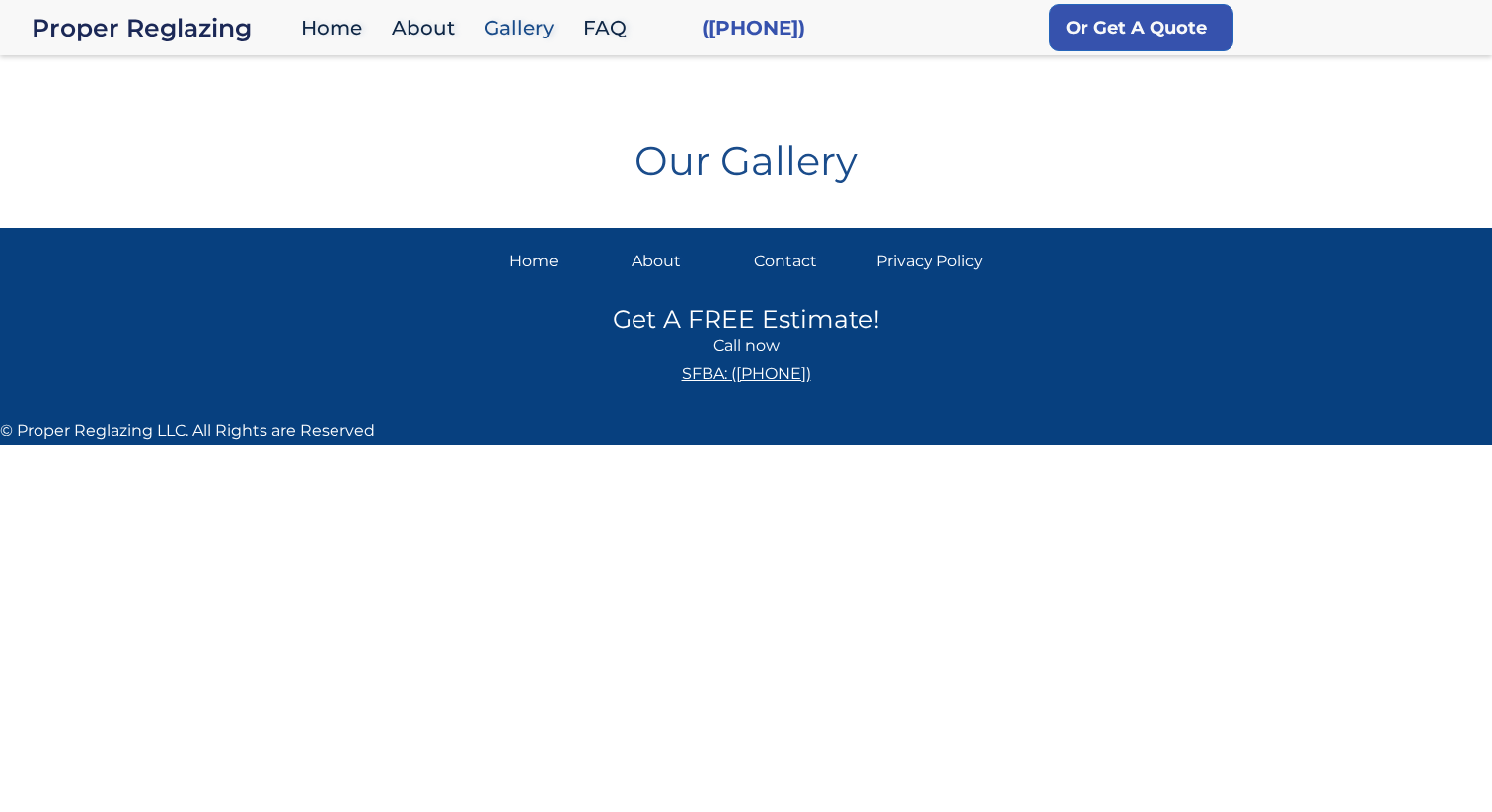 scroll, scrollTop: 0, scrollLeft: 0, axis: both 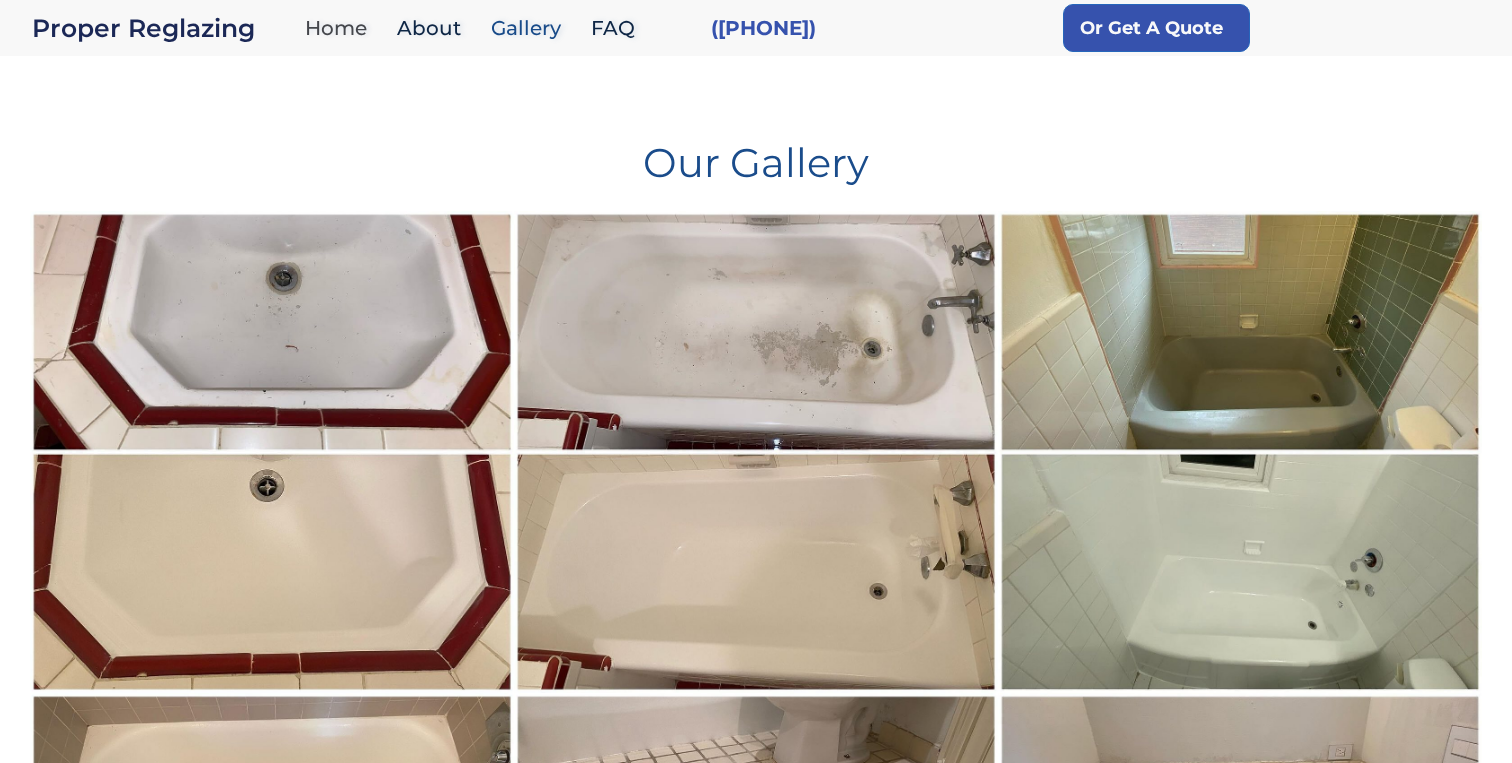 click on "Home" at bounding box center [341, 28] 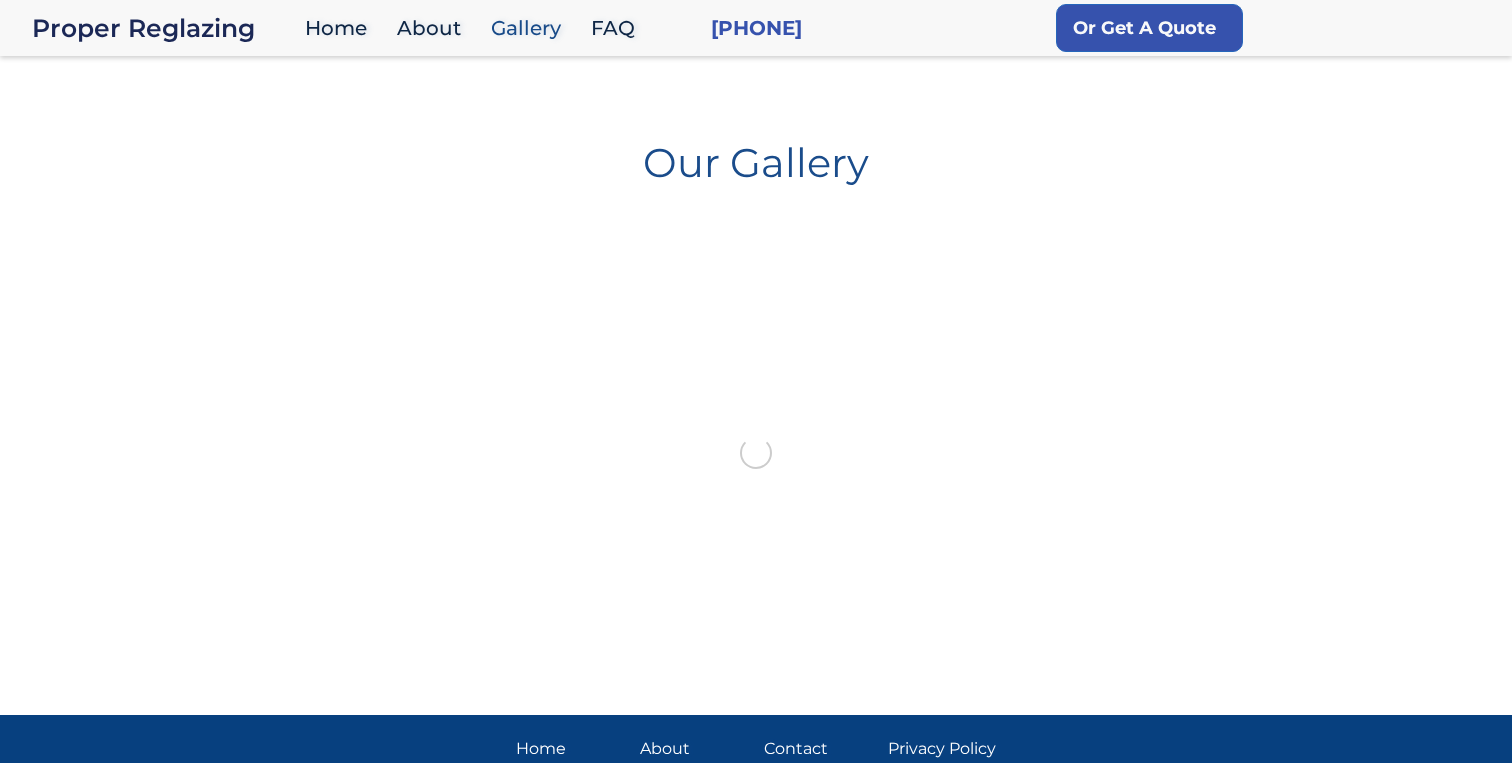 scroll, scrollTop: 0, scrollLeft: 0, axis: both 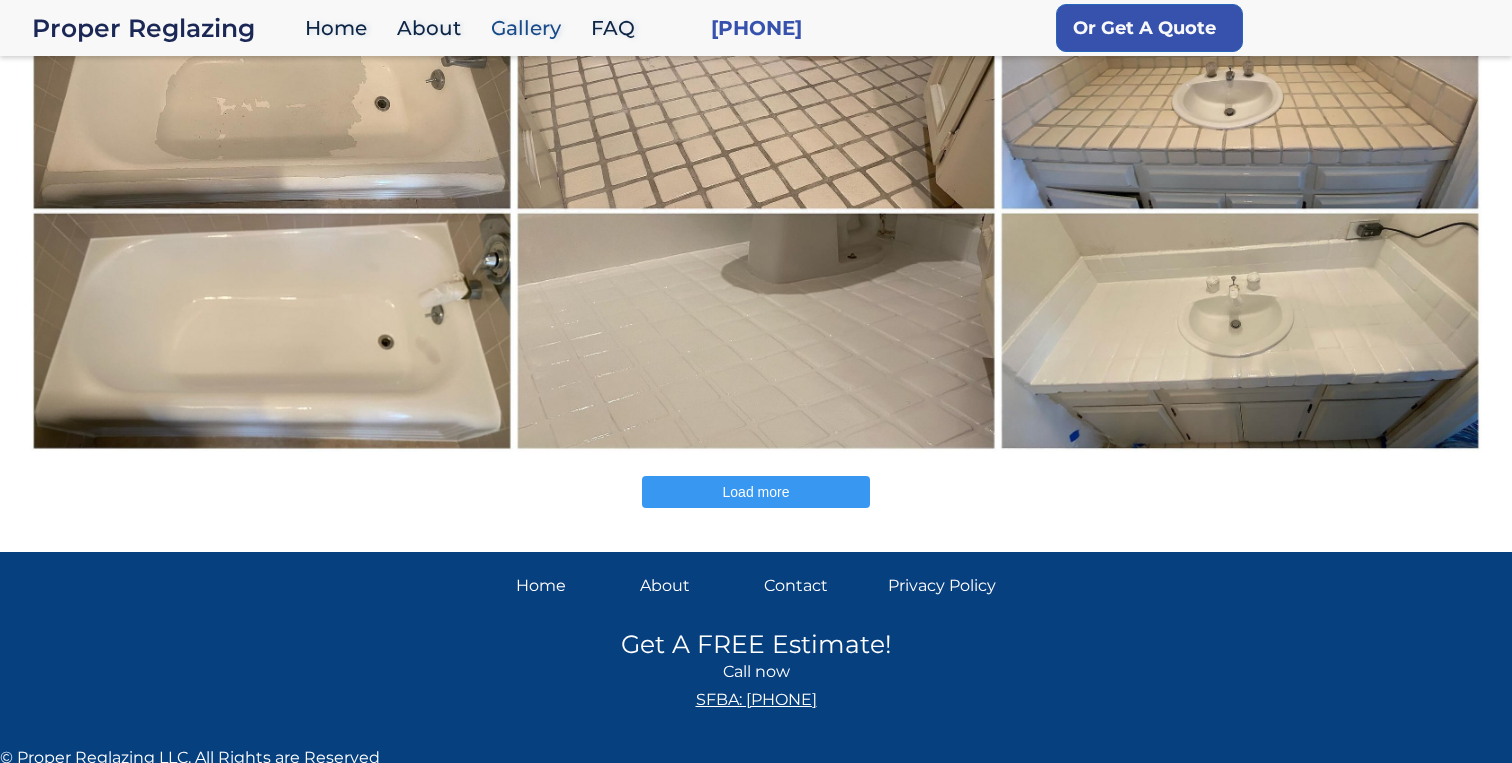 click at bounding box center (272, 211) 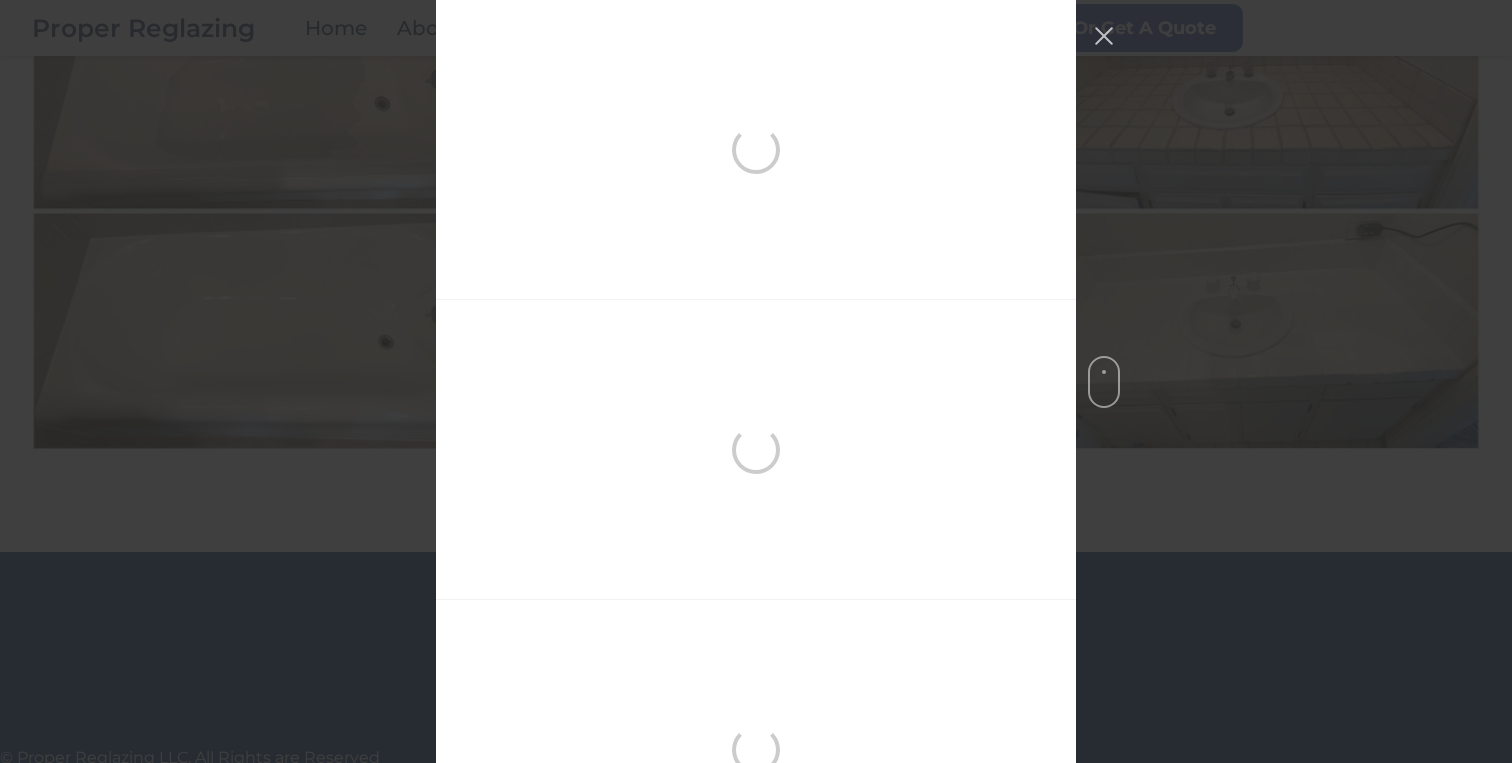 scroll, scrollTop: 900, scrollLeft: 0, axis: vertical 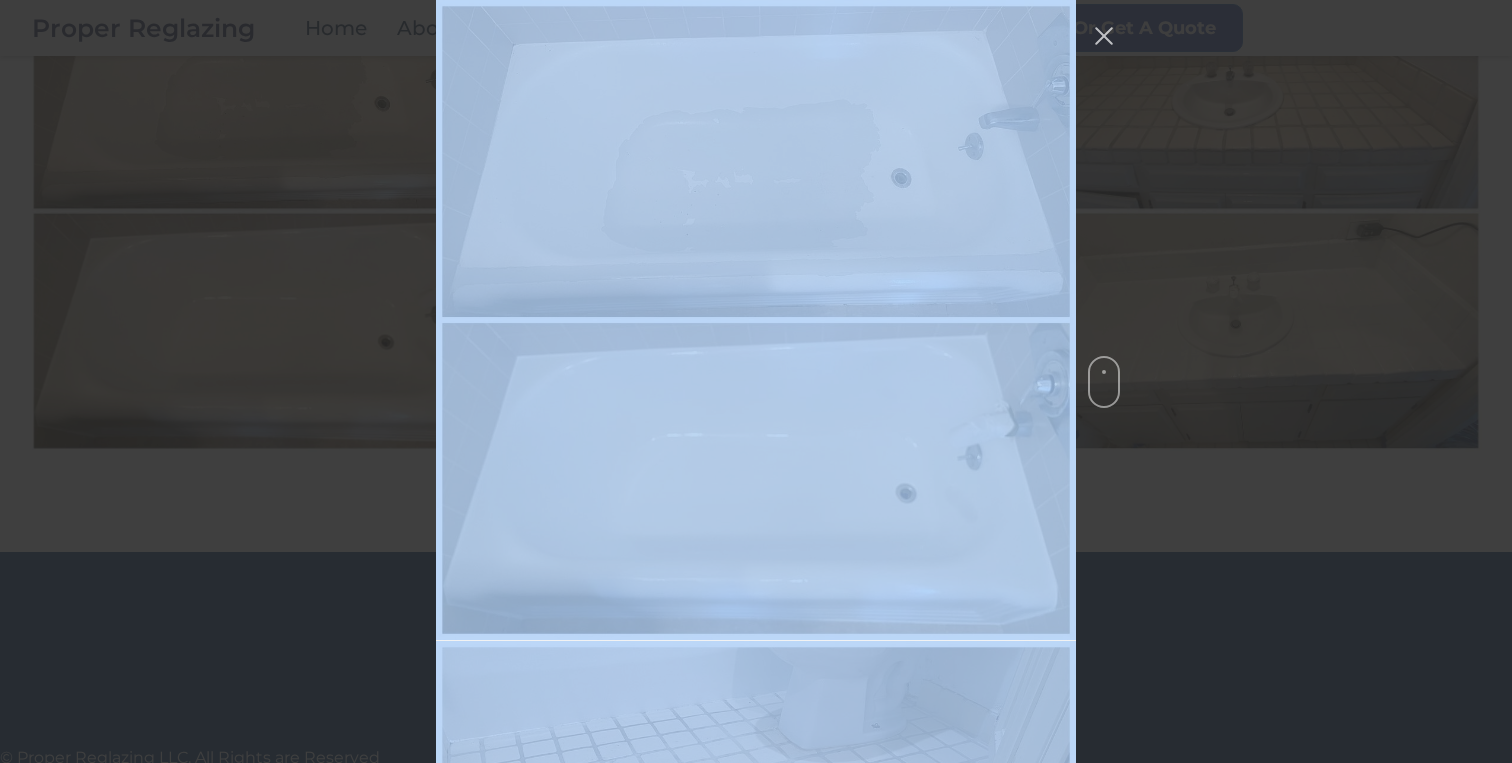 click at bounding box center (756, 381) 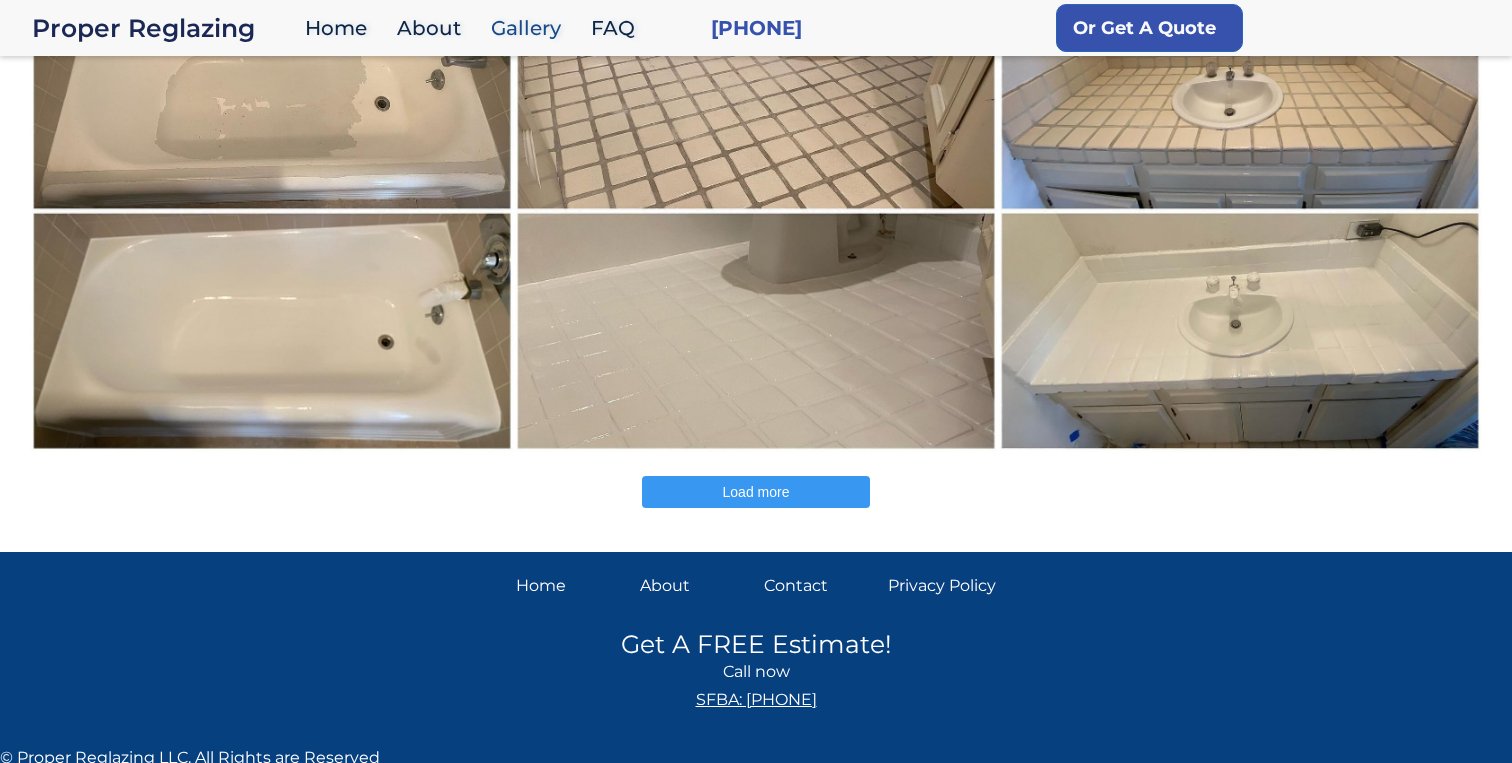click at bounding box center [756, 211] 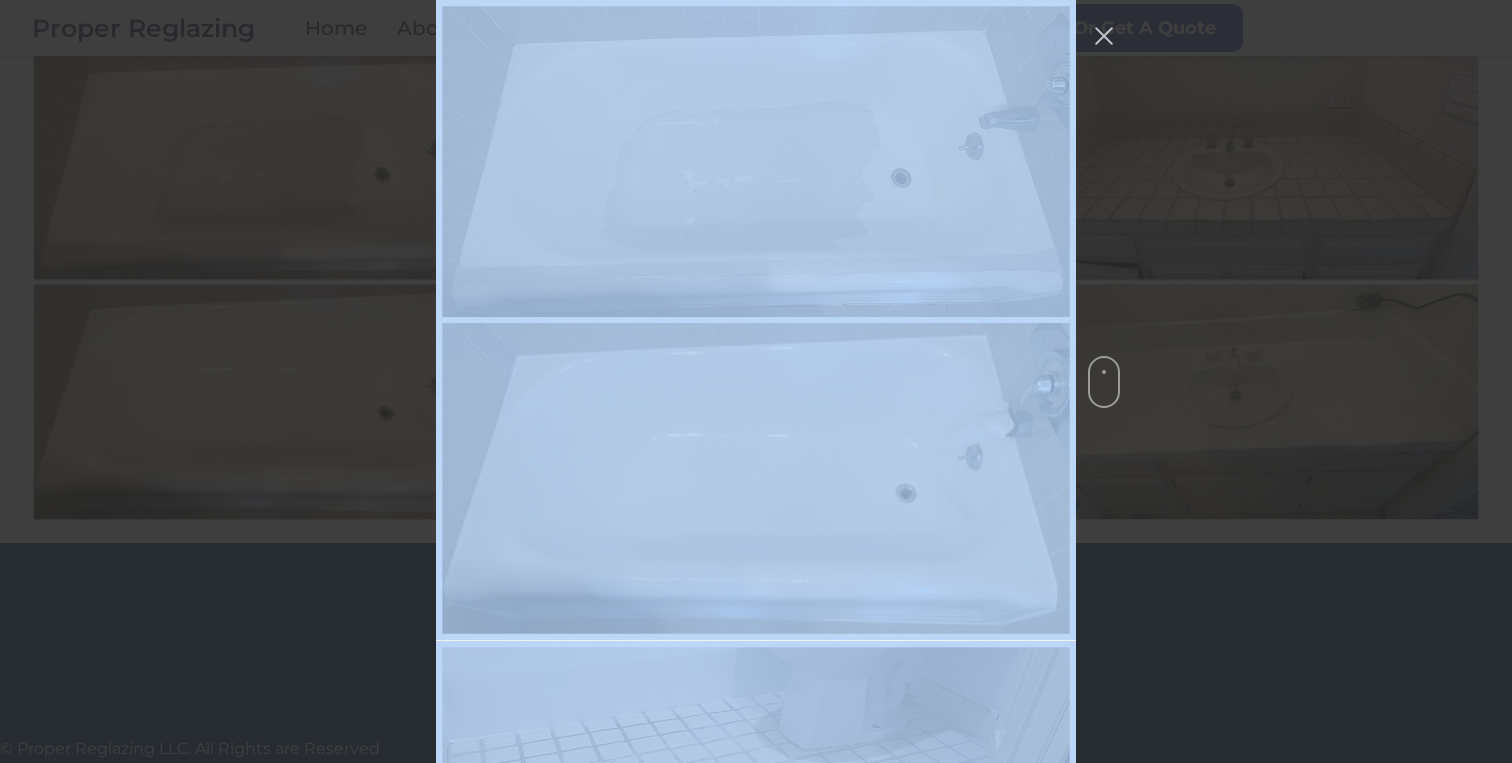 scroll, scrollTop: 652, scrollLeft: 0, axis: vertical 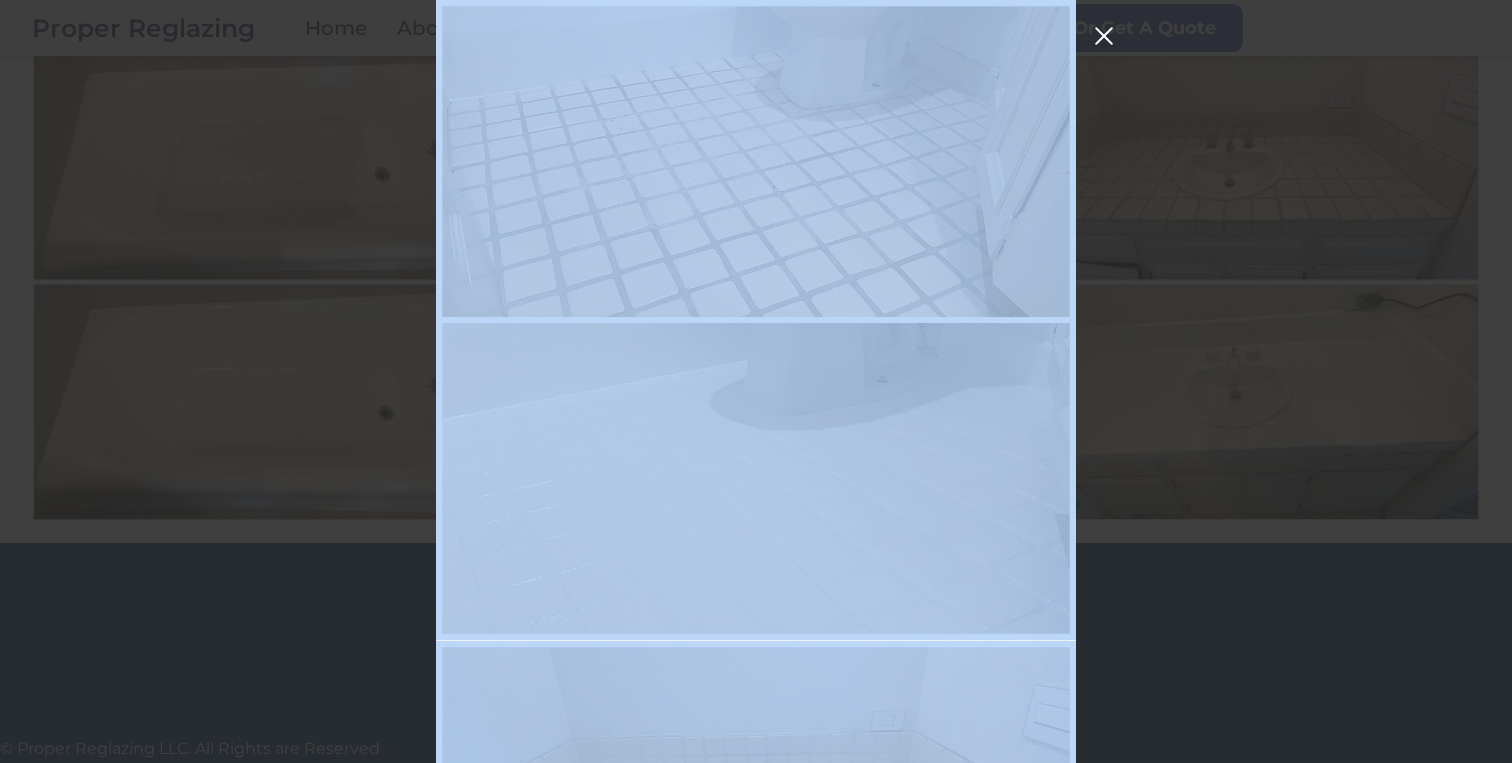 click at bounding box center [1104, 36] 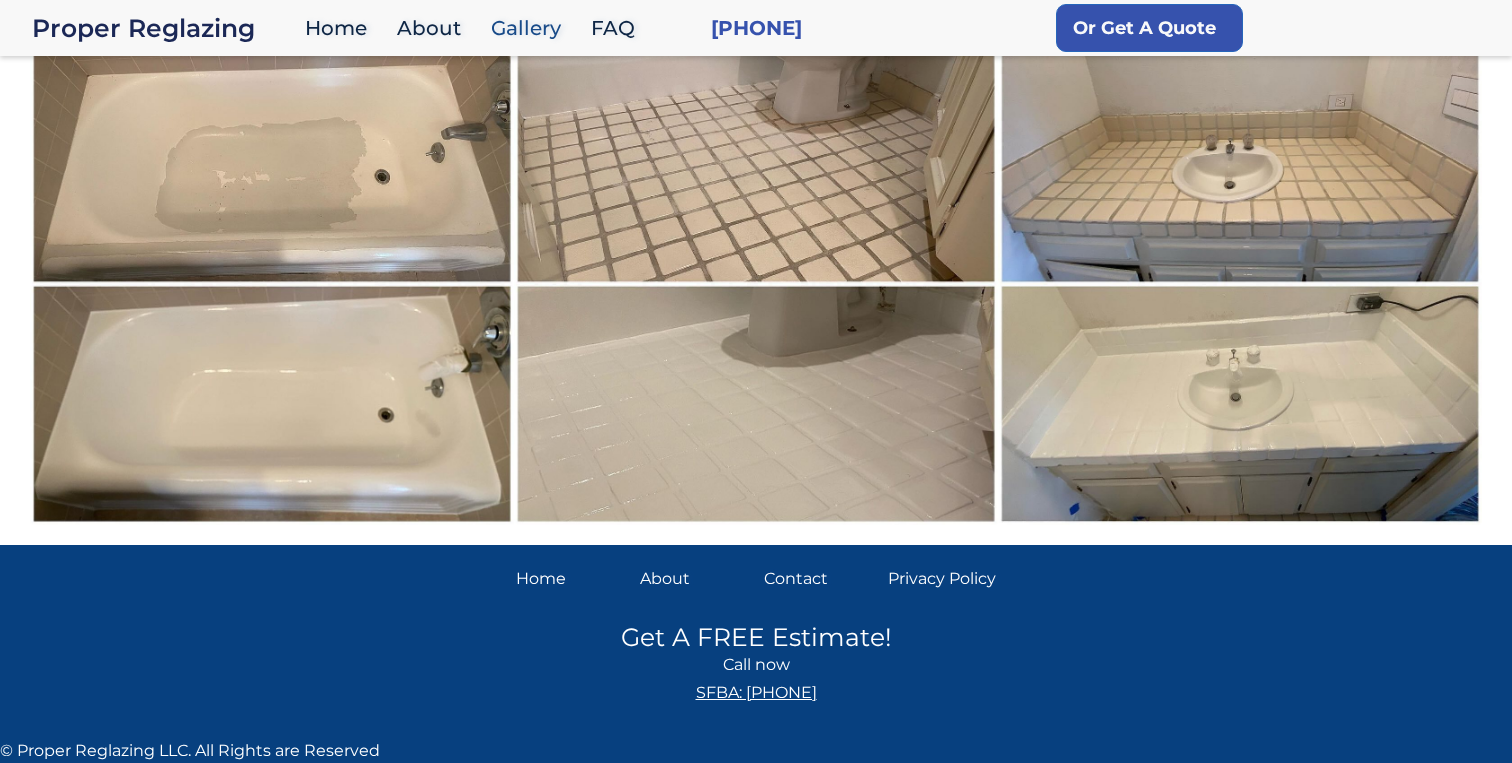 scroll, scrollTop: 652, scrollLeft: 0, axis: vertical 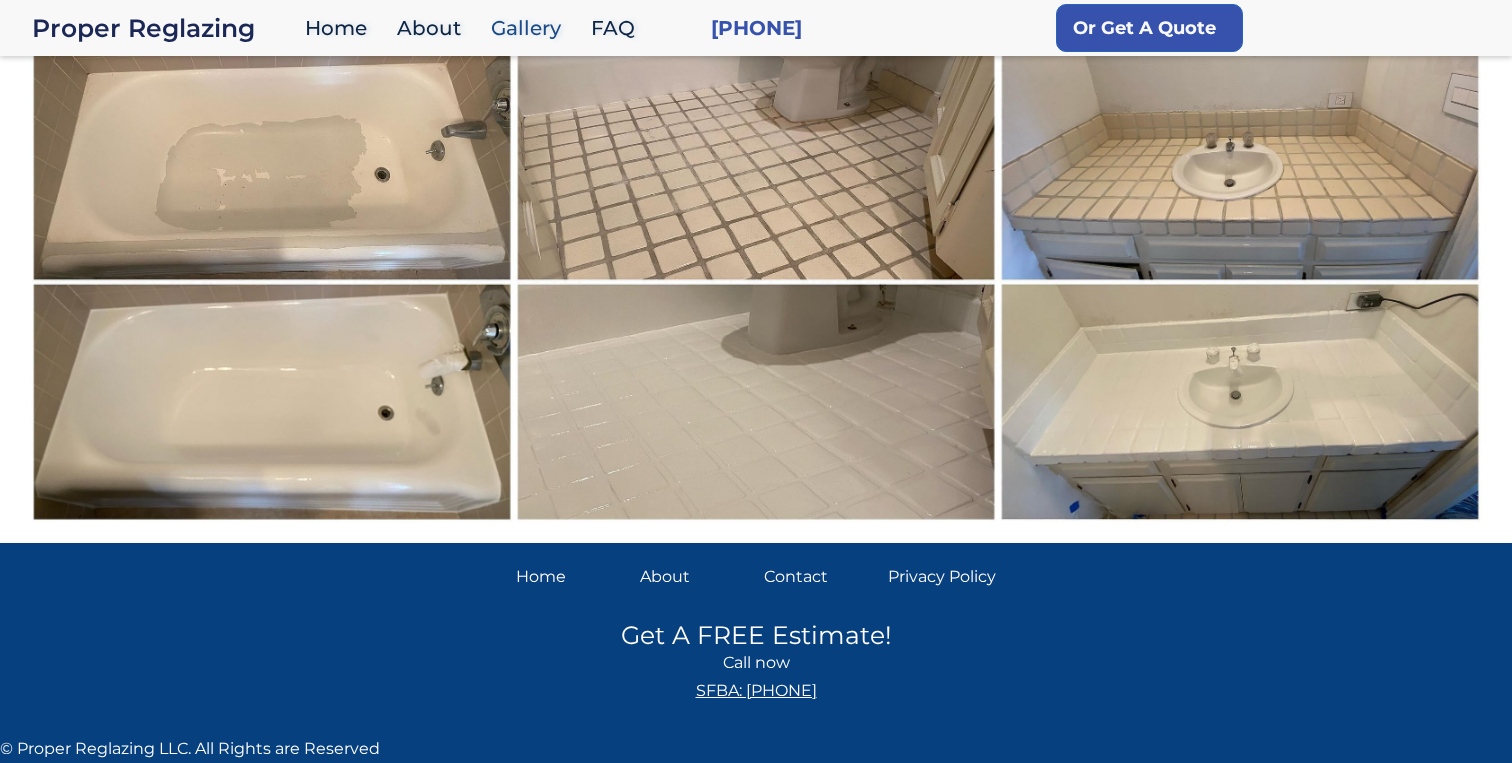 click at bounding box center (756, 282) 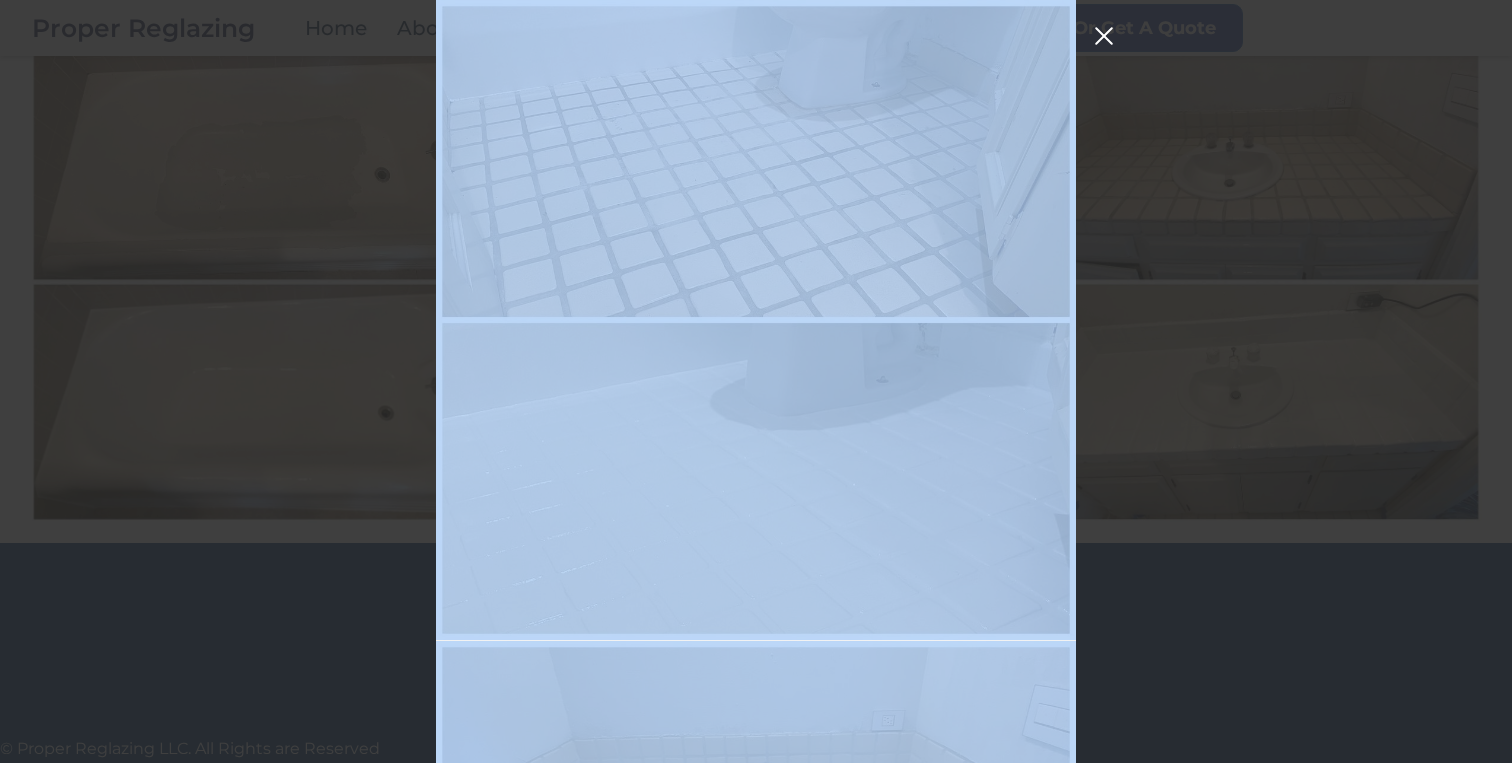 click at bounding box center (1104, 36) 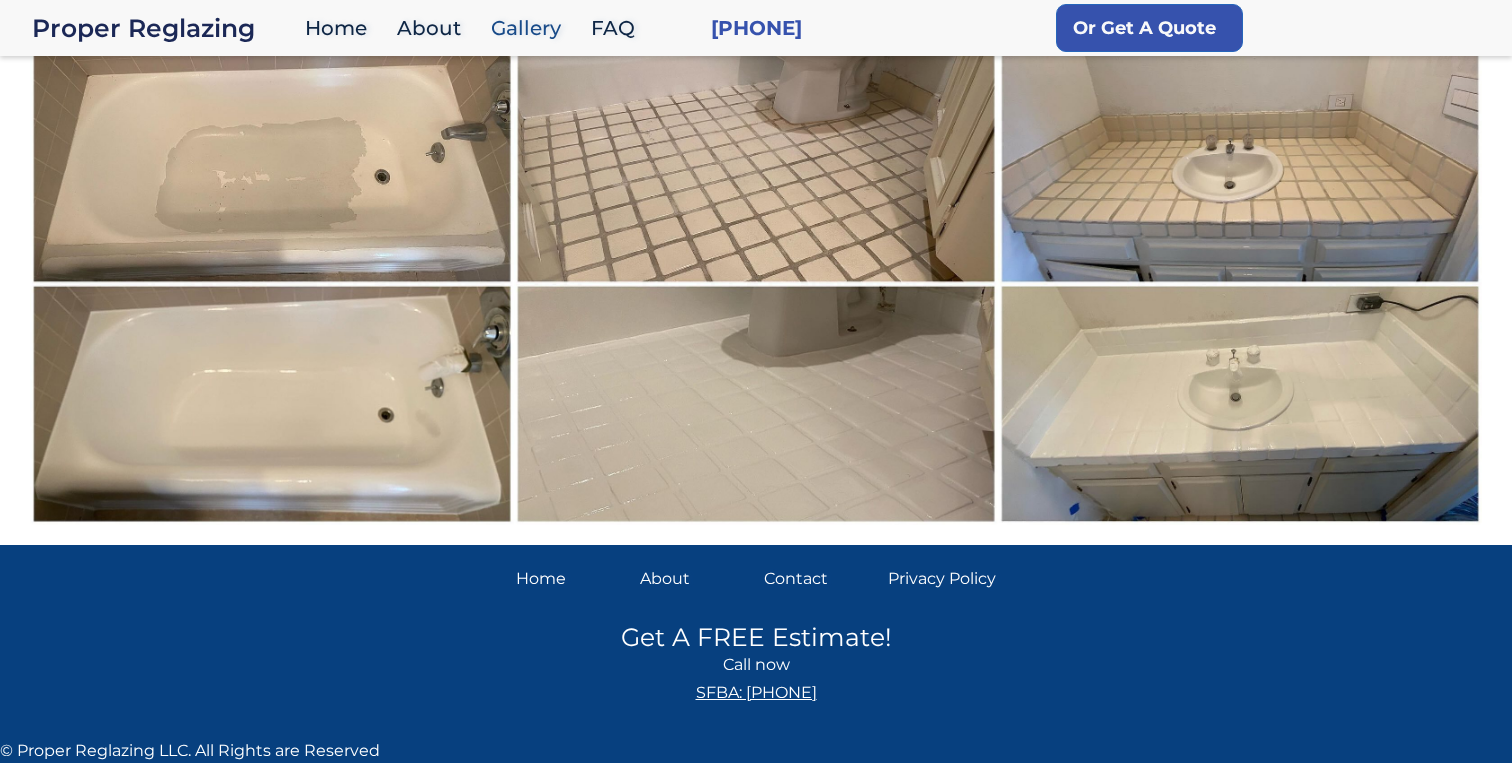 scroll, scrollTop: 652, scrollLeft: 0, axis: vertical 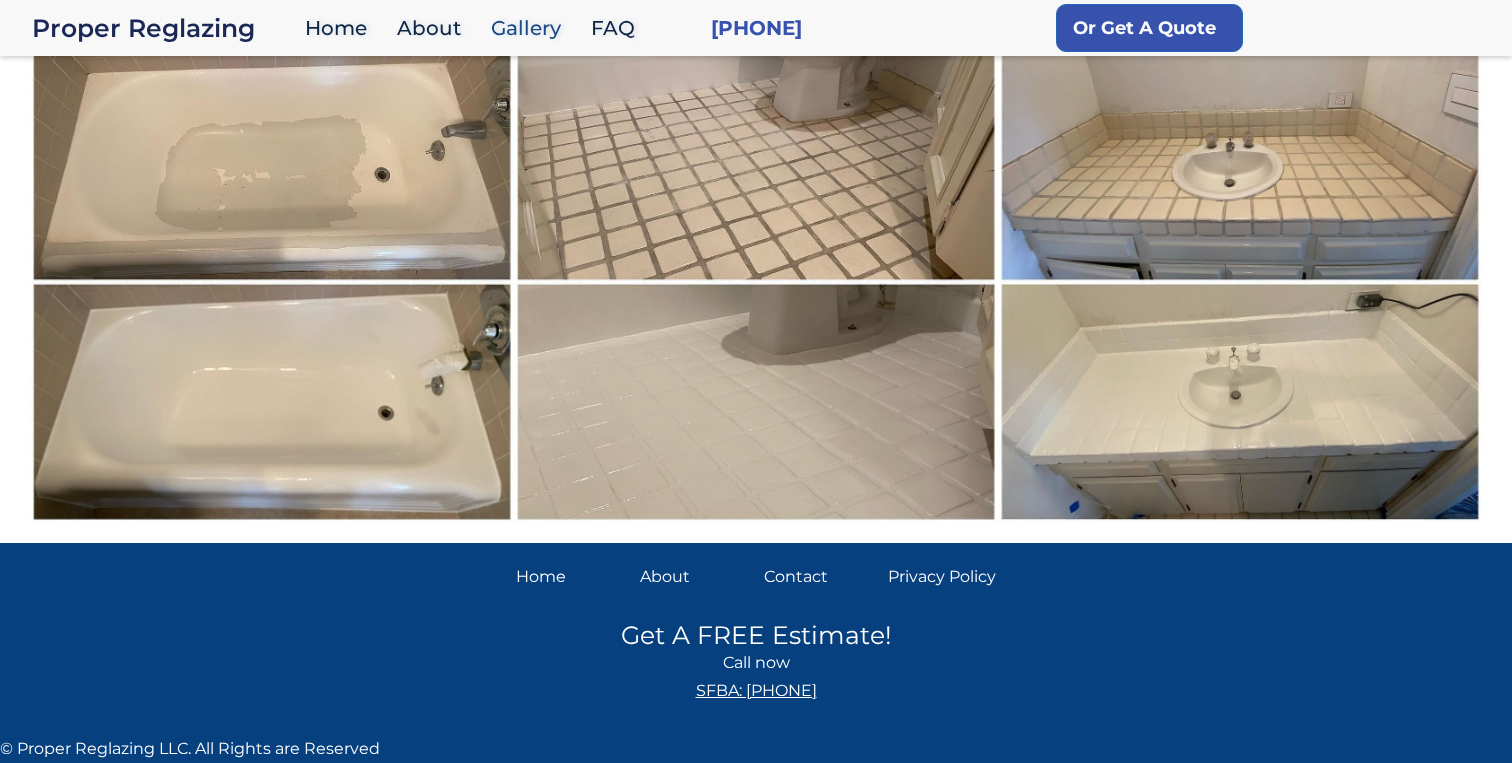 click at bounding box center (1240, 282) 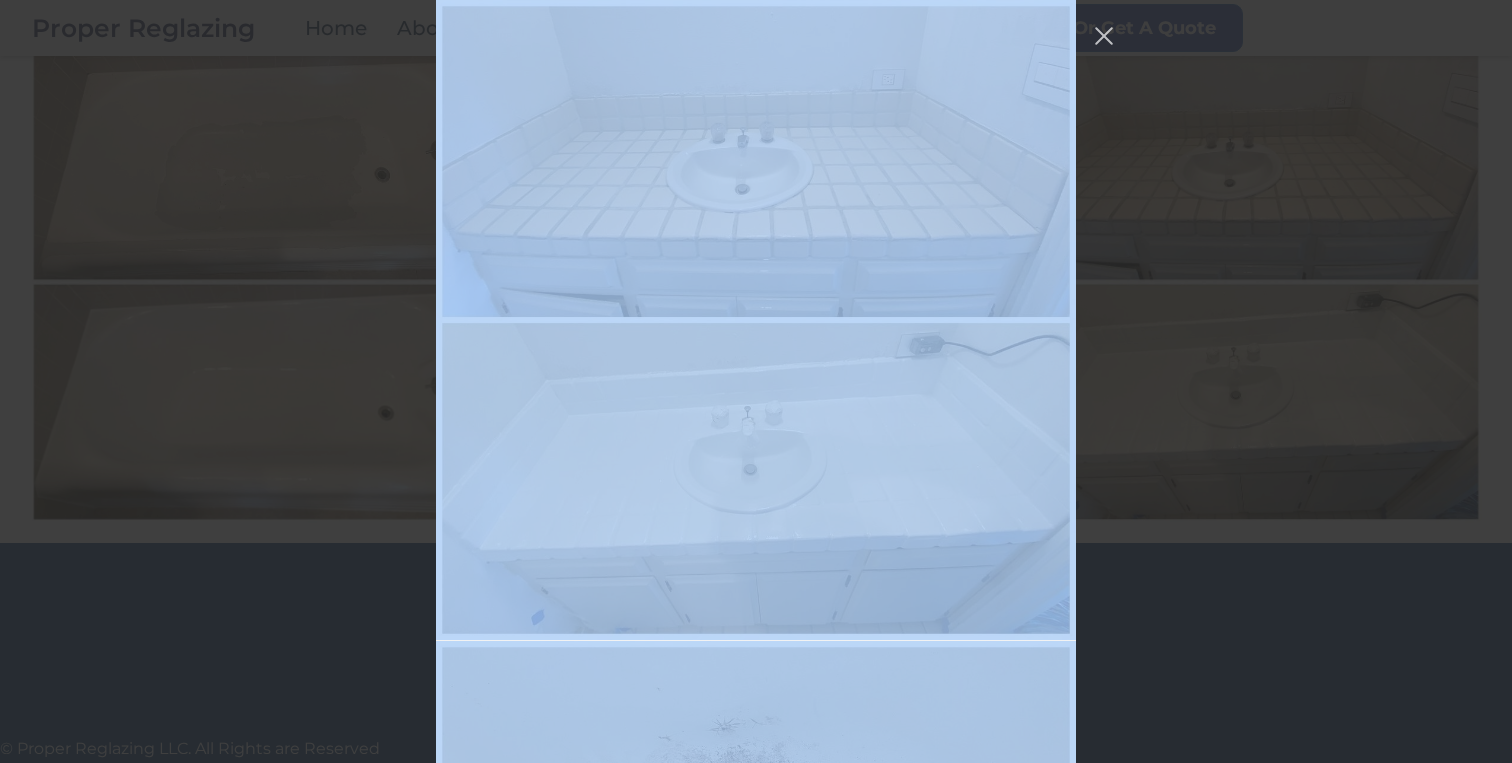 click at bounding box center [756, 320] 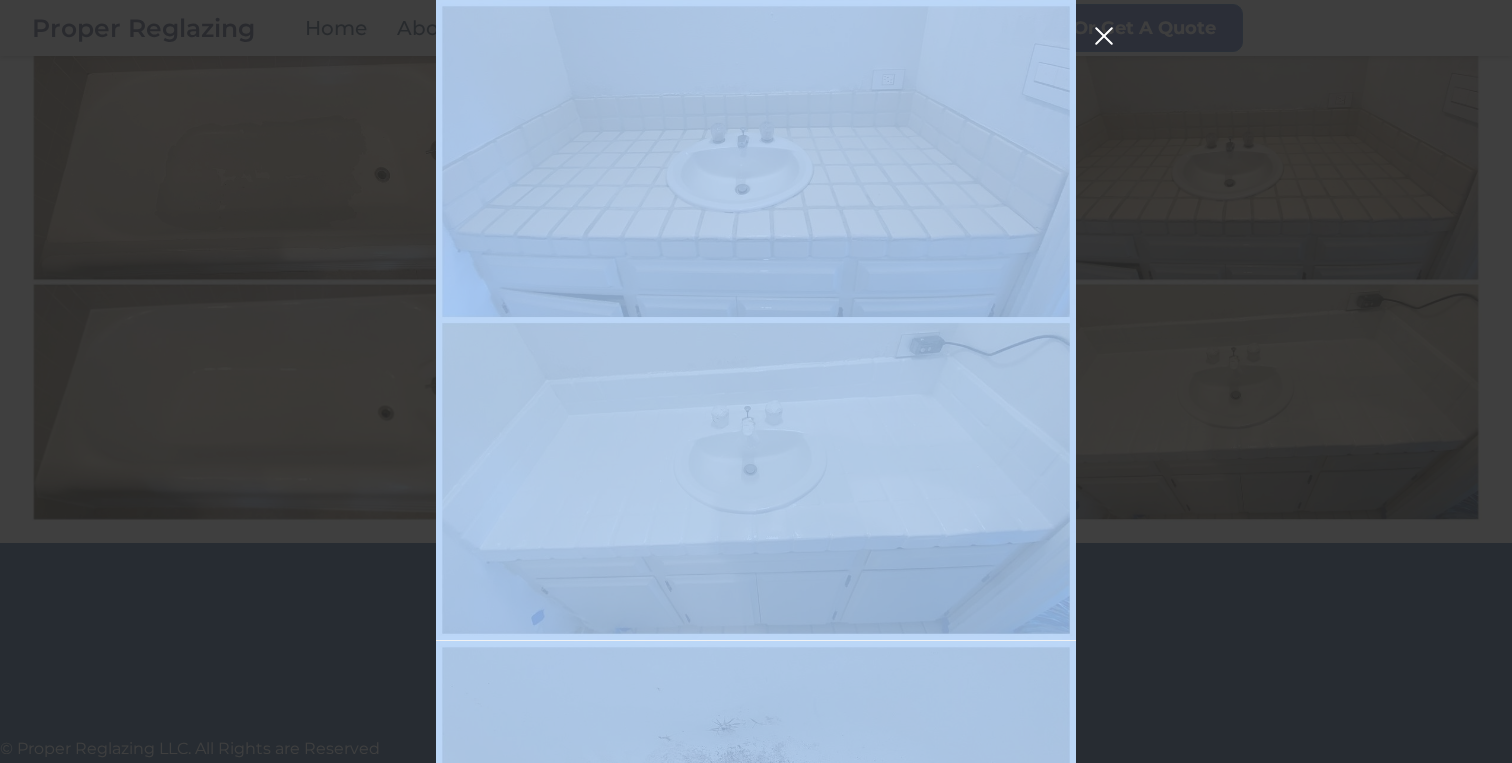 click at bounding box center [1104, 36] 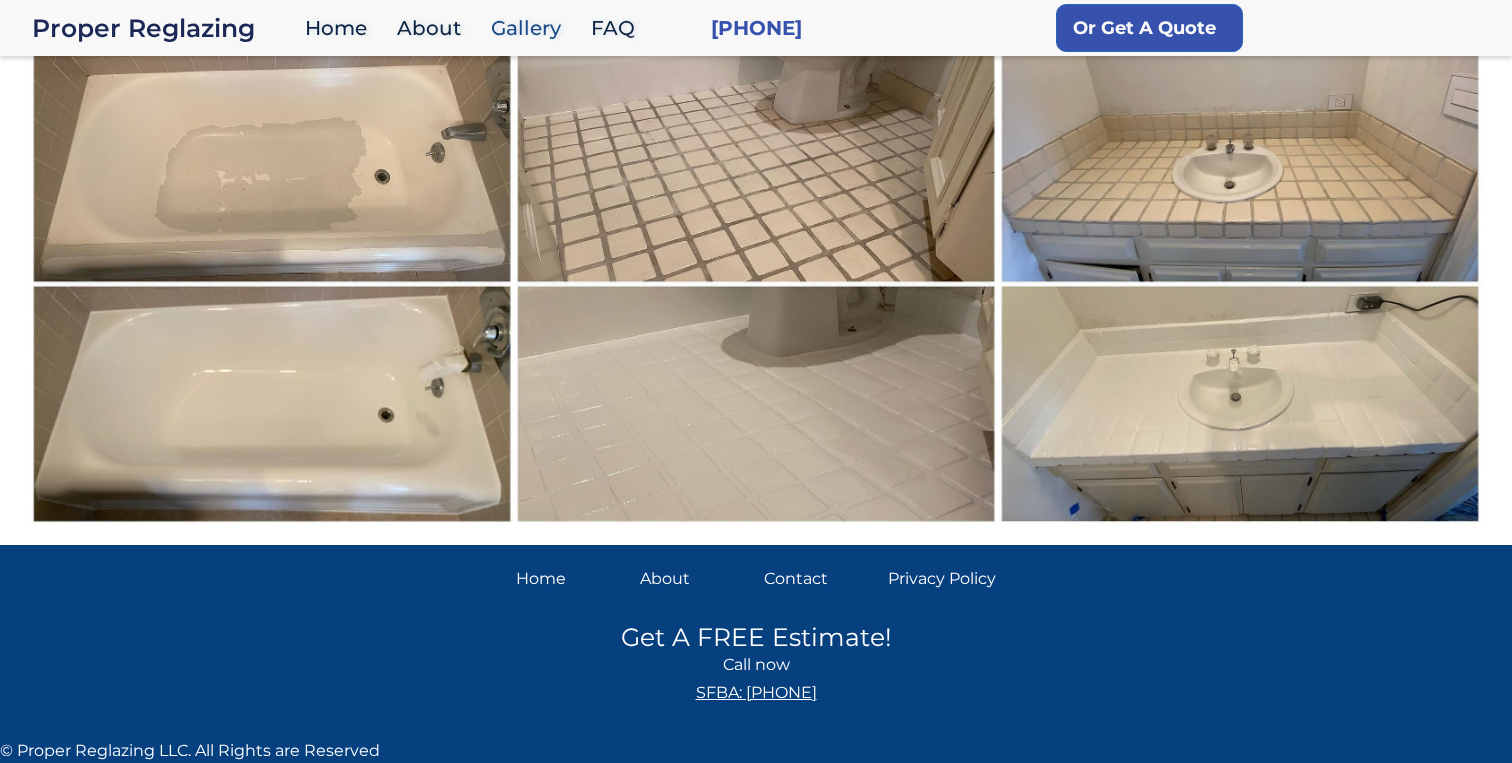 scroll, scrollTop: 652, scrollLeft: 0, axis: vertical 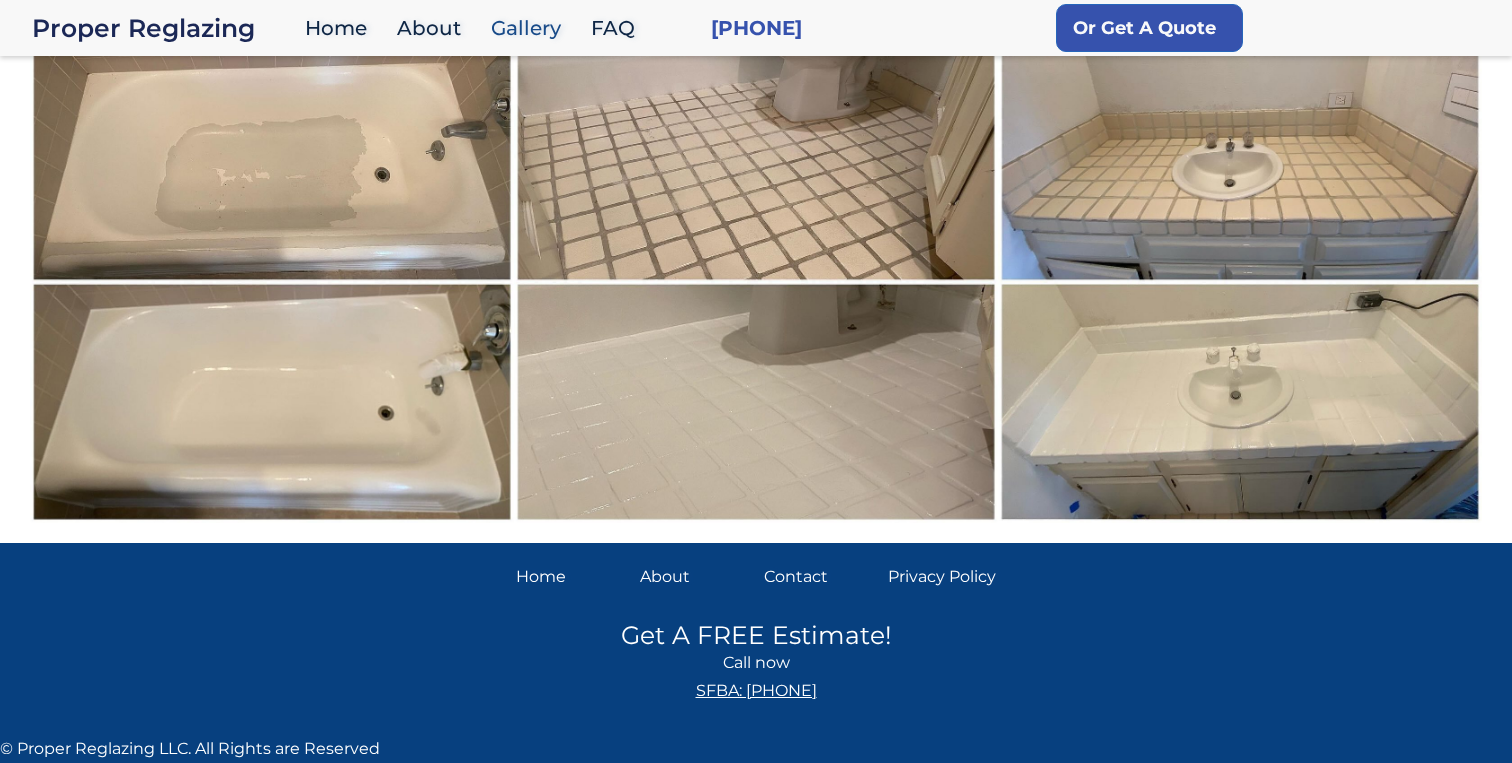 click at bounding box center [756, 282] 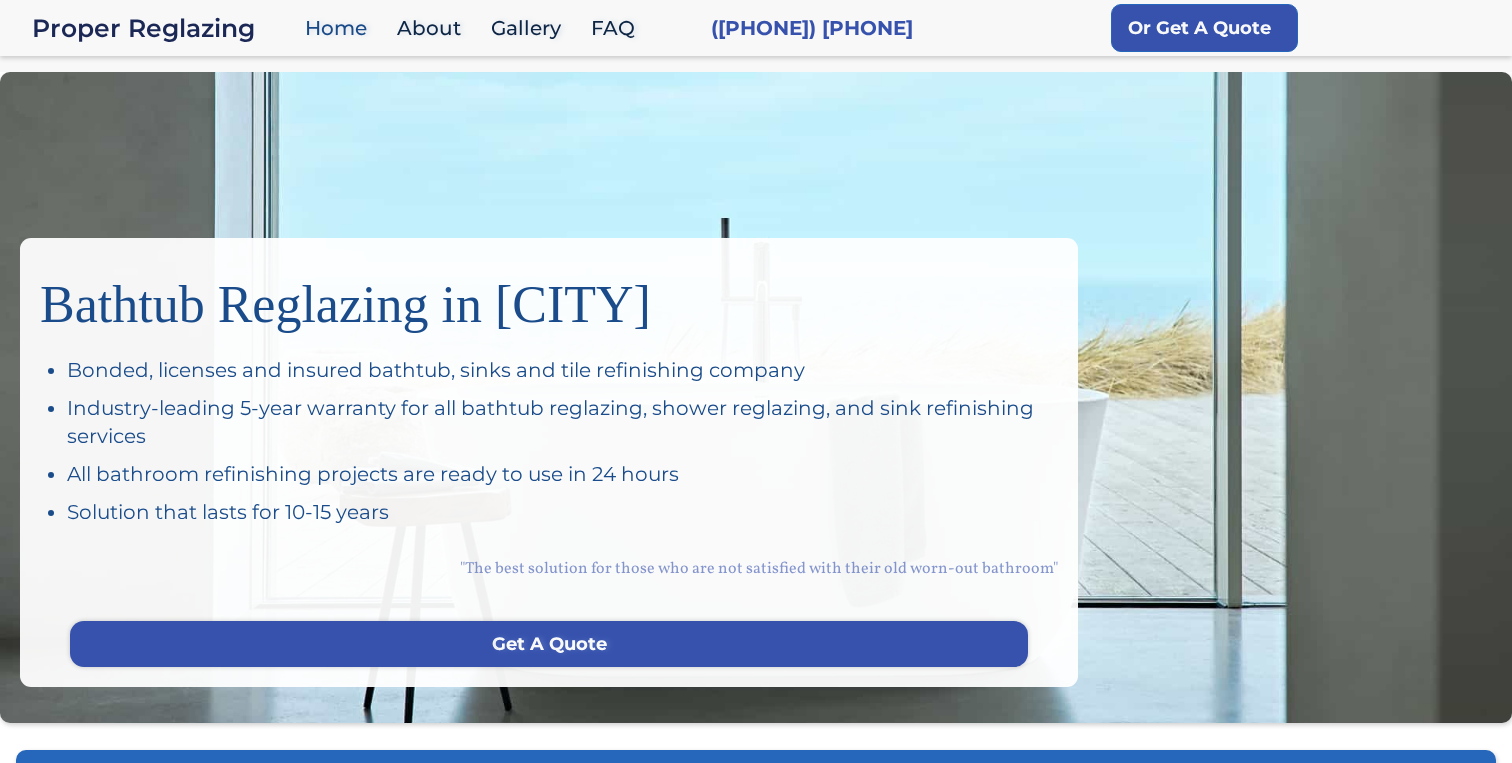 scroll, scrollTop: 0, scrollLeft: 0, axis: both 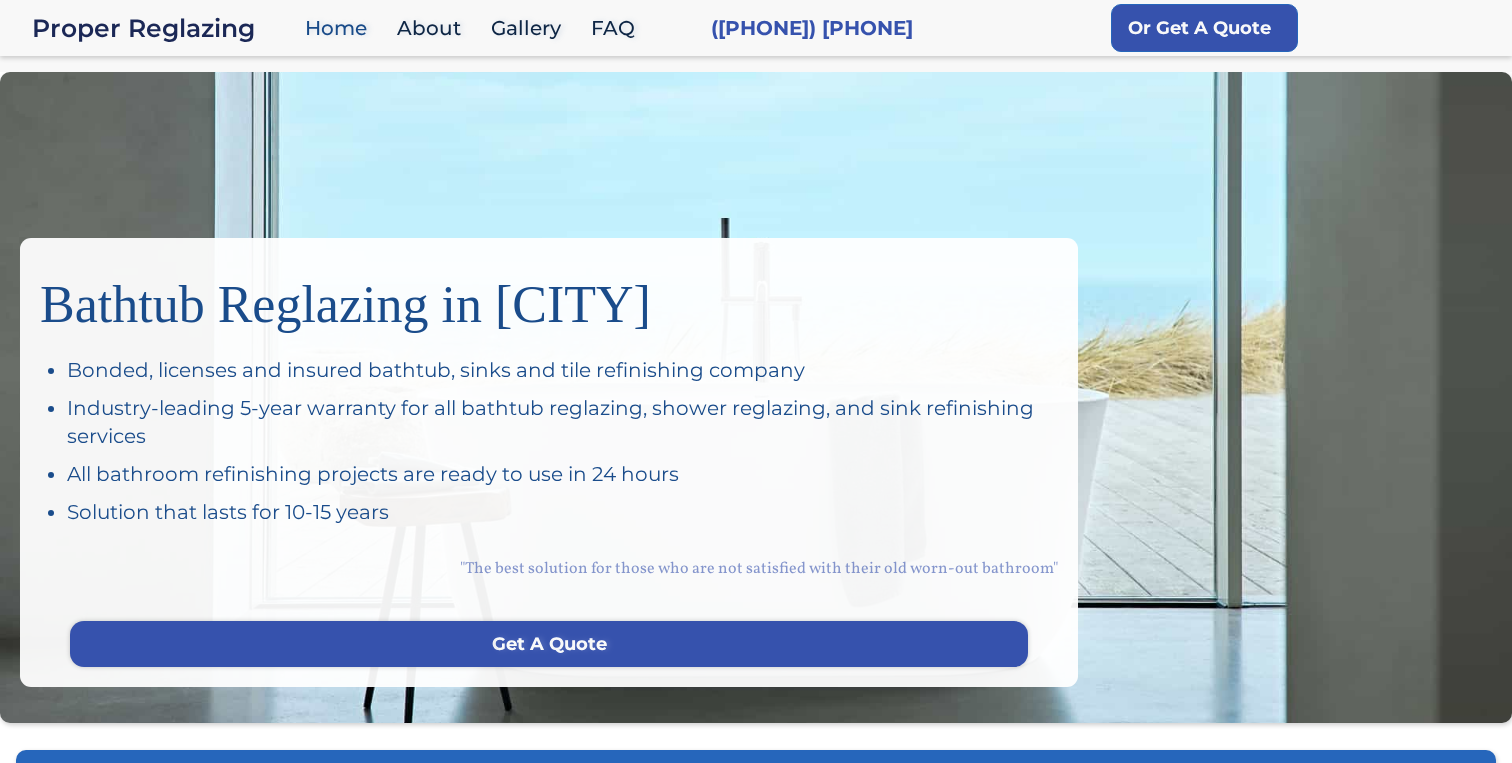 click on "Bathtub Reglazing in [CITY] Bonded, licenses and insured bathtub, sinks and tile refinishing company Industry-leading 5-year warranty for all bathtub reglazing, shower reglazing, and sink refinishing services All bathroom refinishing projects are ready to use in 24 hours Solution that lasts for 10-15 years "The best solution for those who are not satisfied with their old worn-out bathroom" Get A Quote" at bounding box center [756, 397] 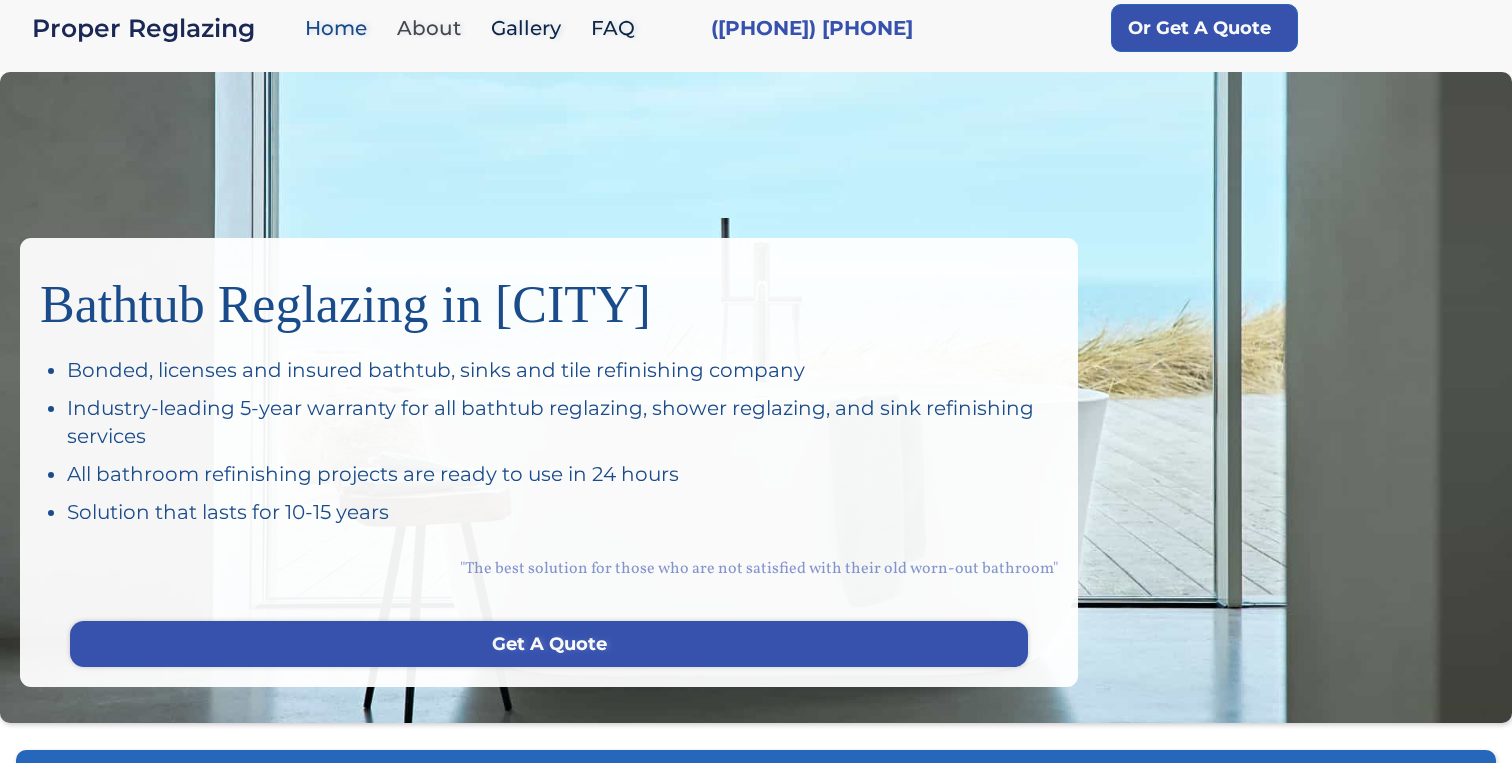 click on "About" at bounding box center [434, 28] 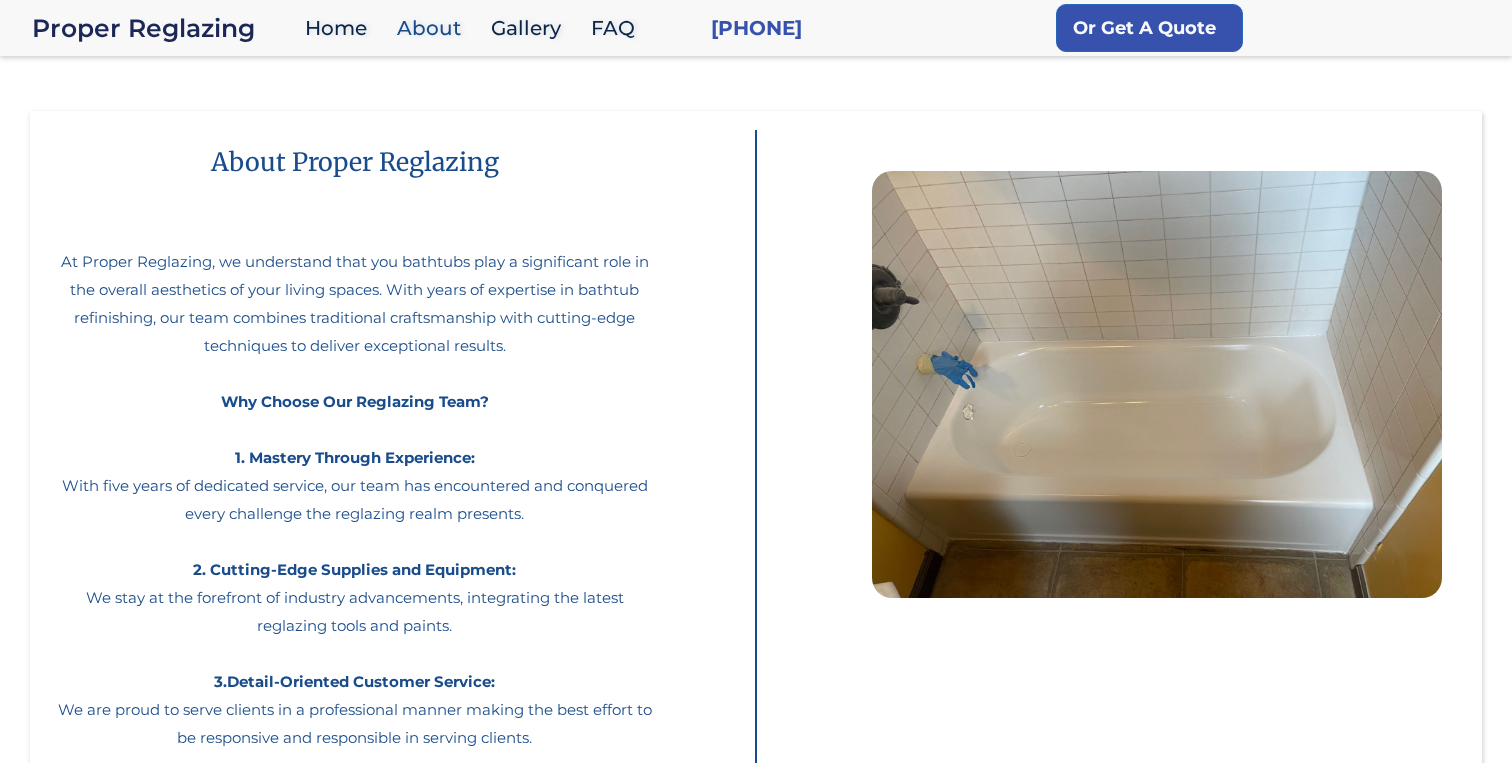 scroll, scrollTop: 0, scrollLeft: 0, axis: both 